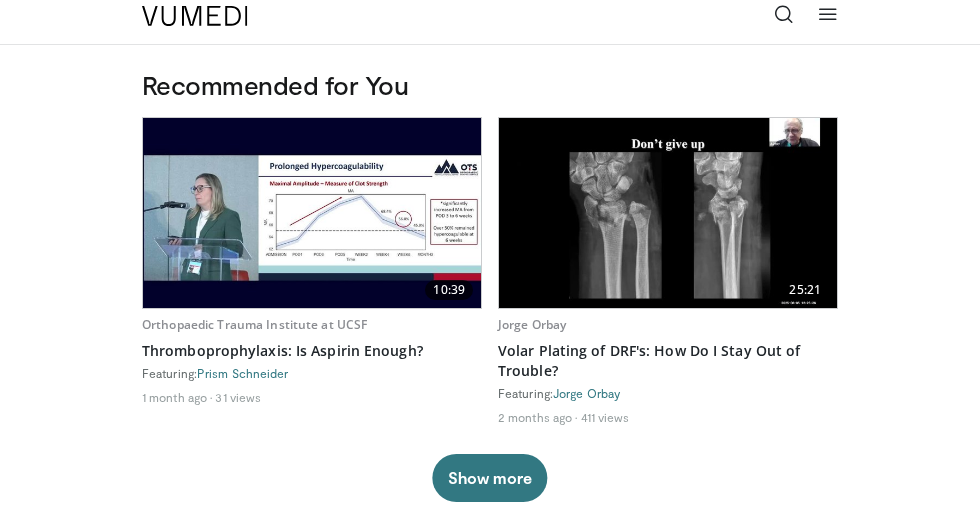 scroll, scrollTop: 0, scrollLeft: 0, axis: both 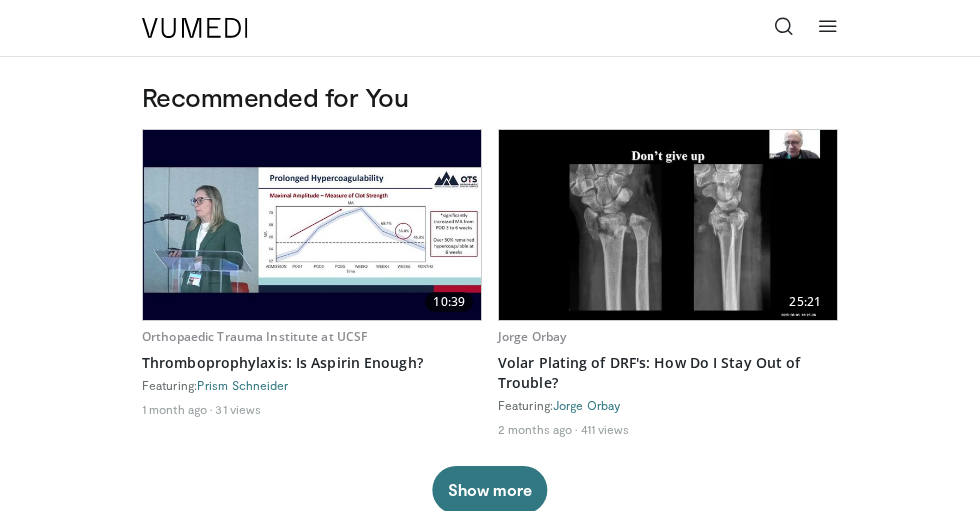 click at bounding box center [784, 26] 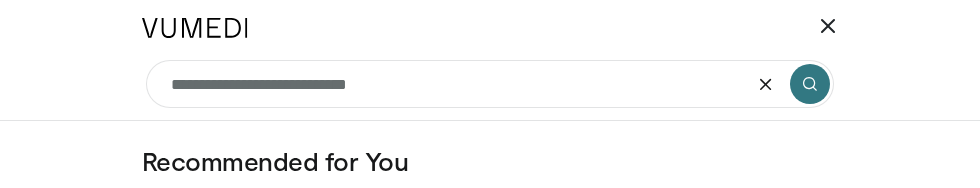 type on "**********" 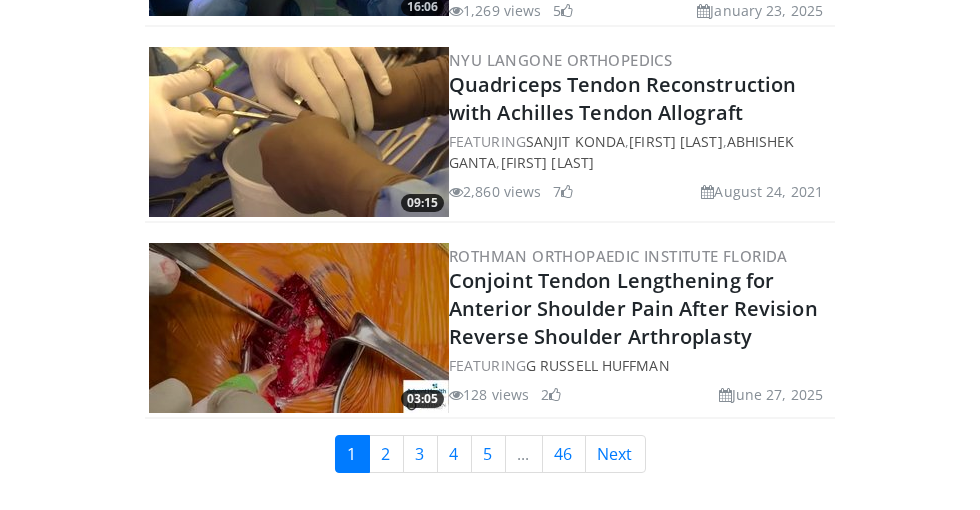 scroll, scrollTop: 5102, scrollLeft: 0, axis: vertical 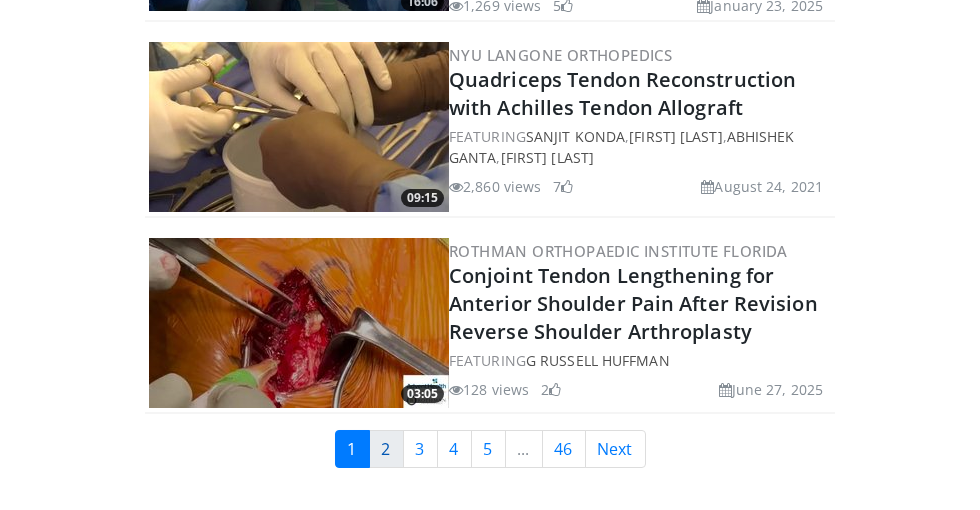 click on "2" at bounding box center (386, 449) 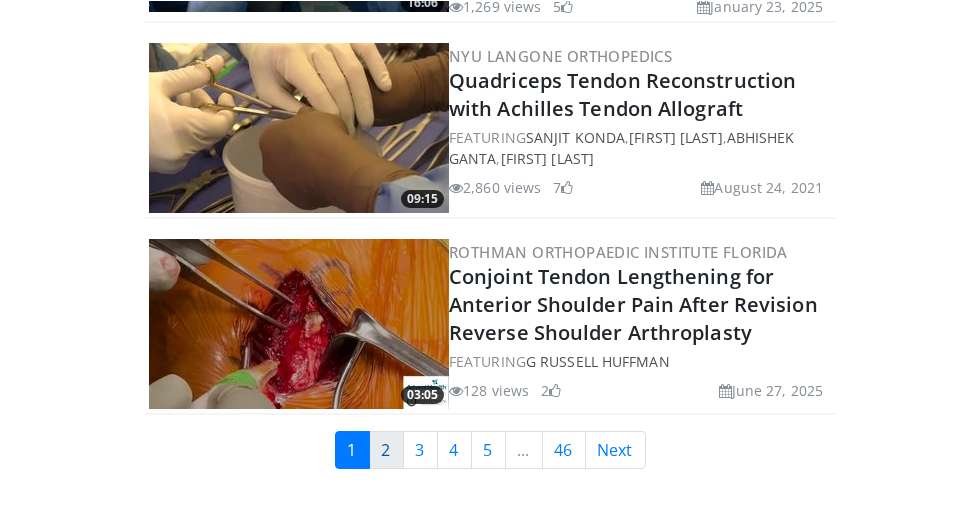 scroll, scrollTop: 5179, scrollLeft: 0, axis: vertical 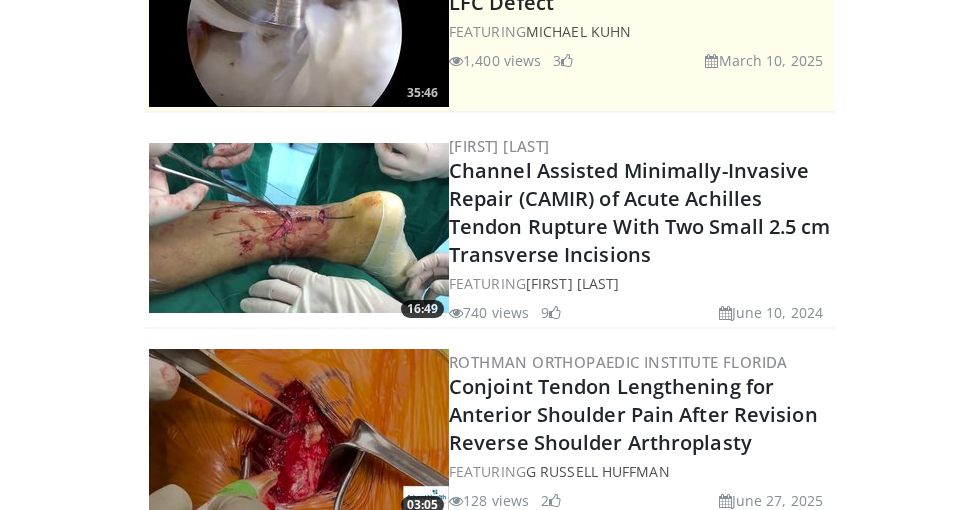 click at bounding box center [299, 228] 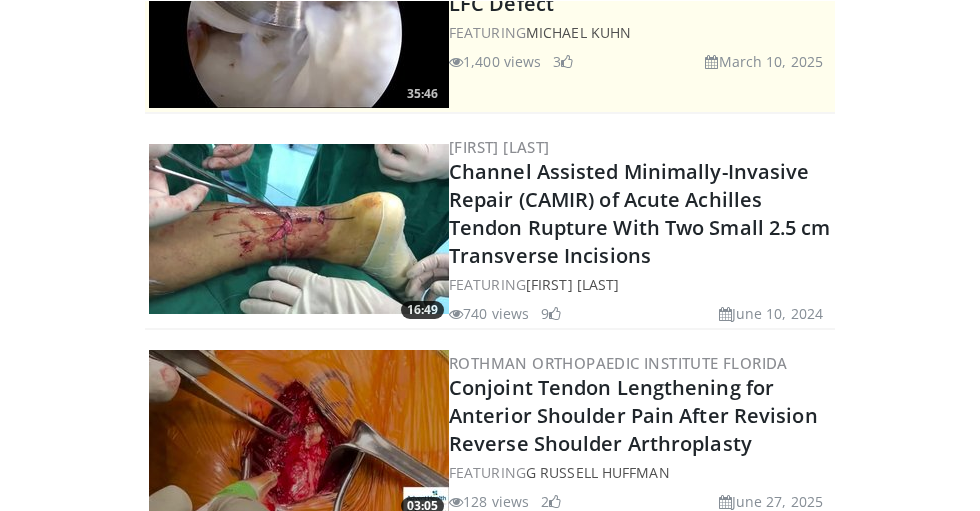 scroll, scrollTop: 465, scrollLeft: 0, axis: vertical 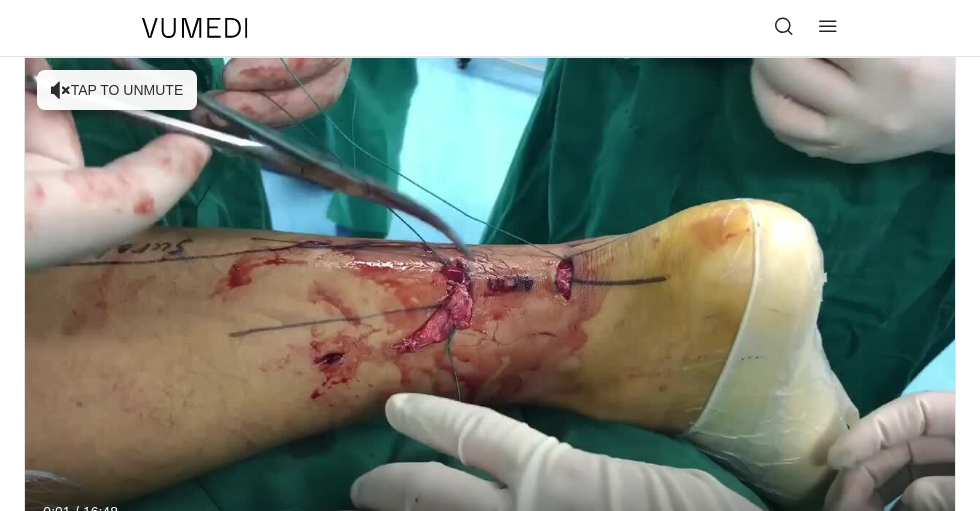 click on "10 seconds
Tap to unmute" at bounding box center [490, 319] 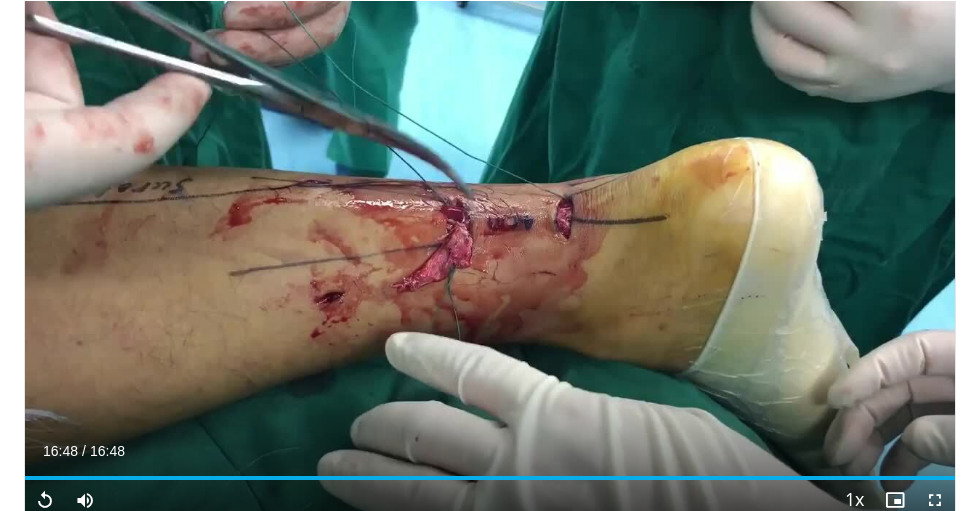 scroll, scrollTop: 139, scrollLeft: 0, axis: vertical 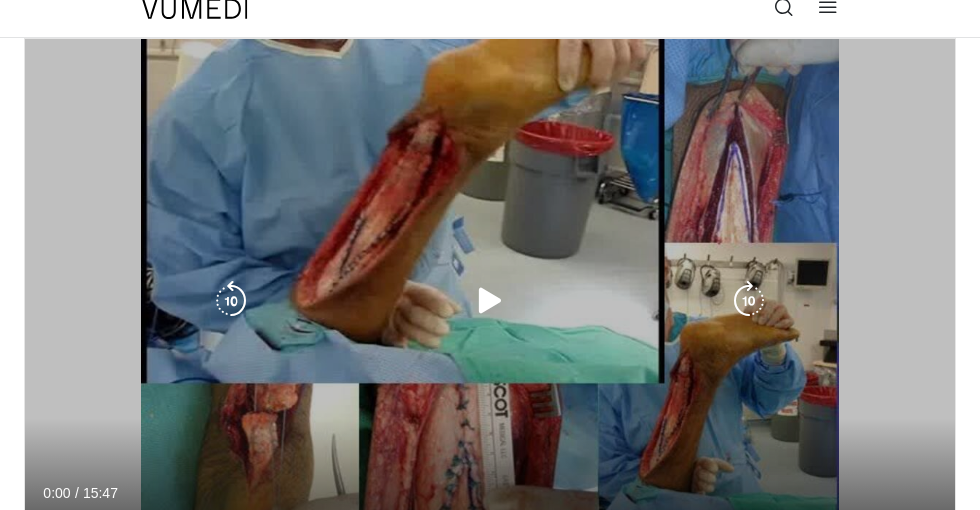 click at bounding box center (490, 301) 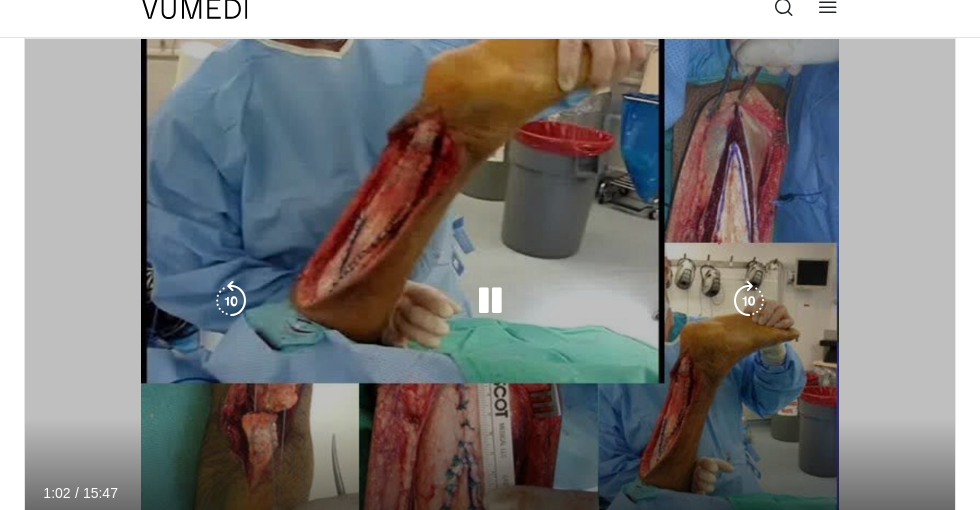 click at bounding box center (490, 301) 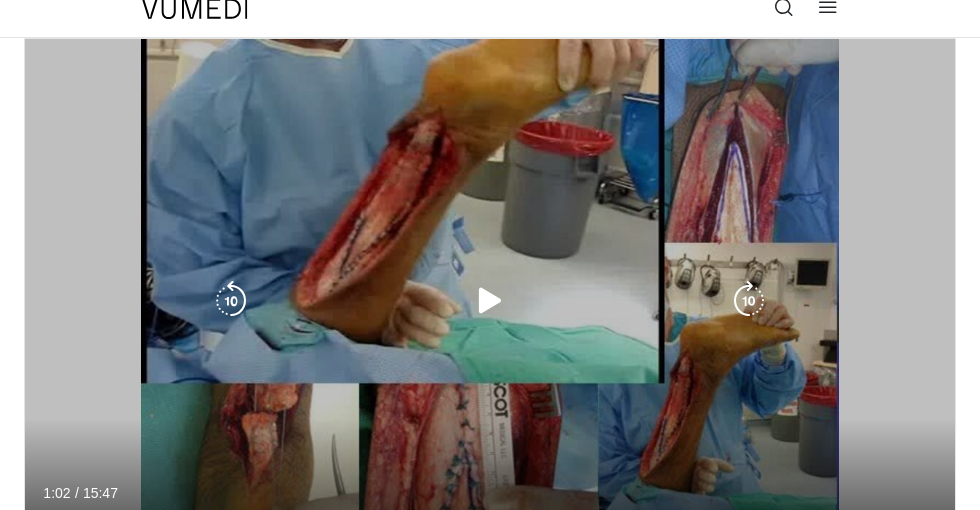 click at bounding box center (490, 301) 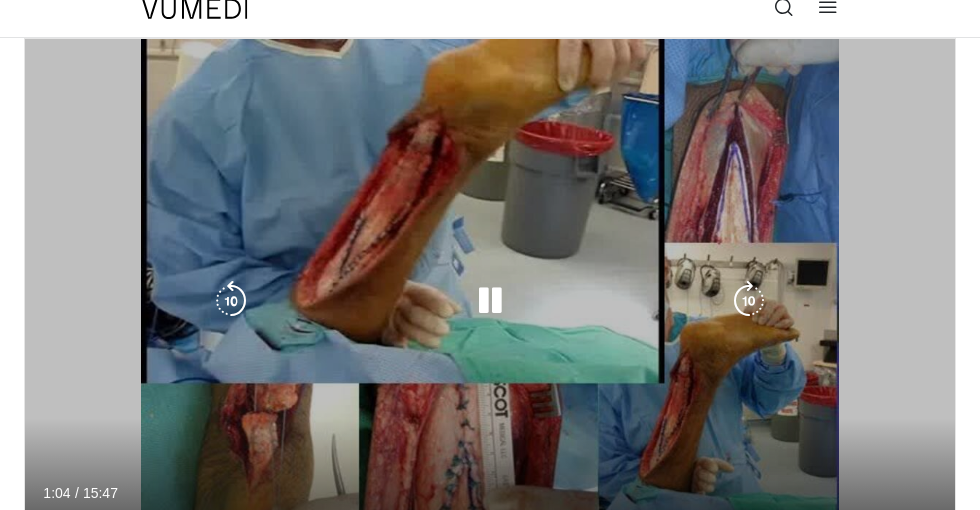 click at bounding box center [490, 301] 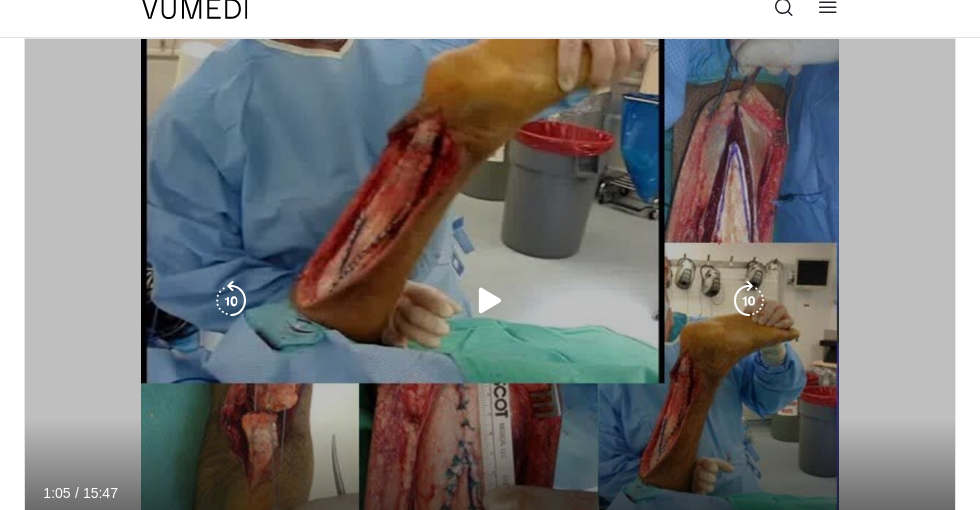 click at bounding box center [490, 301] 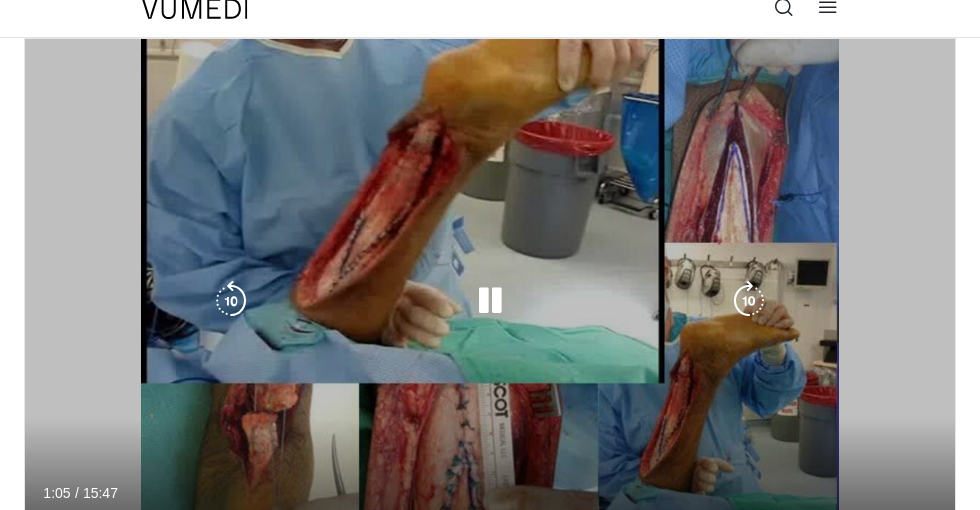 click at bounding box center [490, 301] 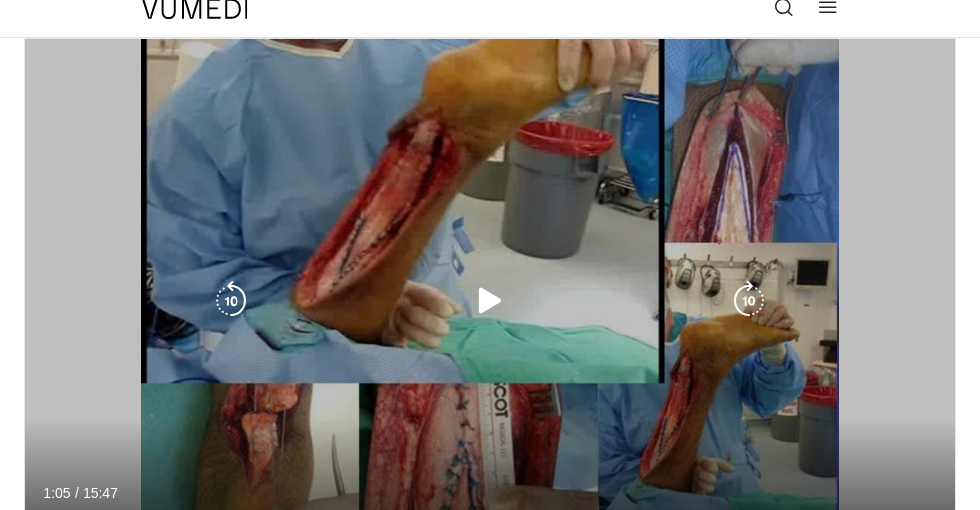 click at bounding box center [490, 301] 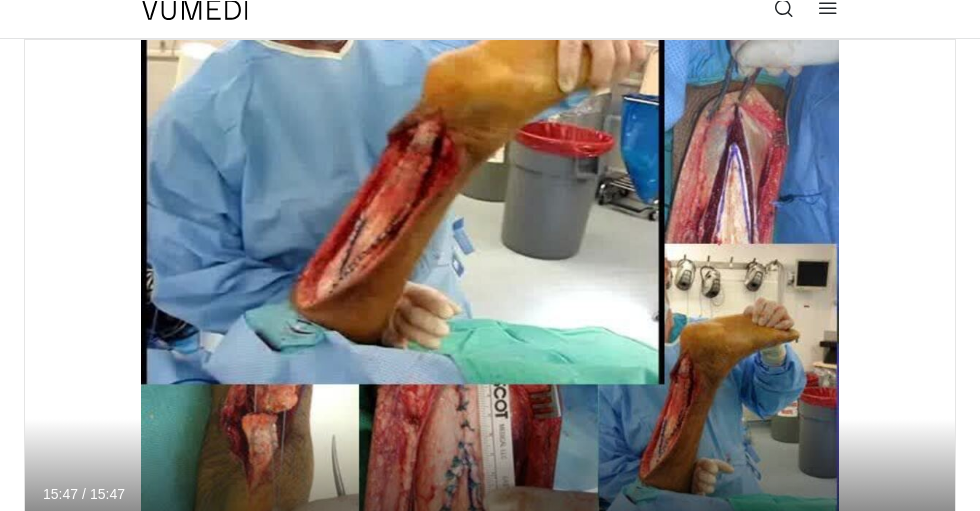 scroll, scrollTop: 96, scrollLeft: 0, axis: vertical 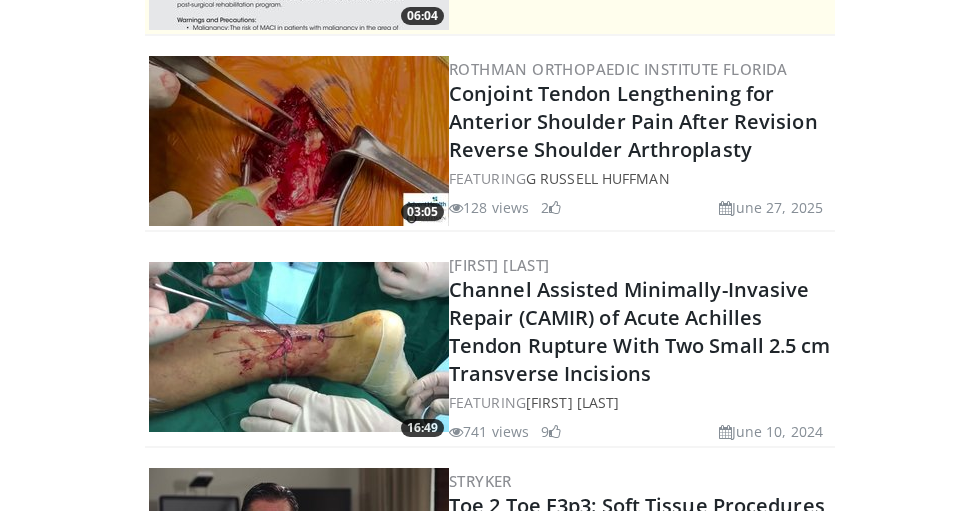 click at bounding box center (299, 347) 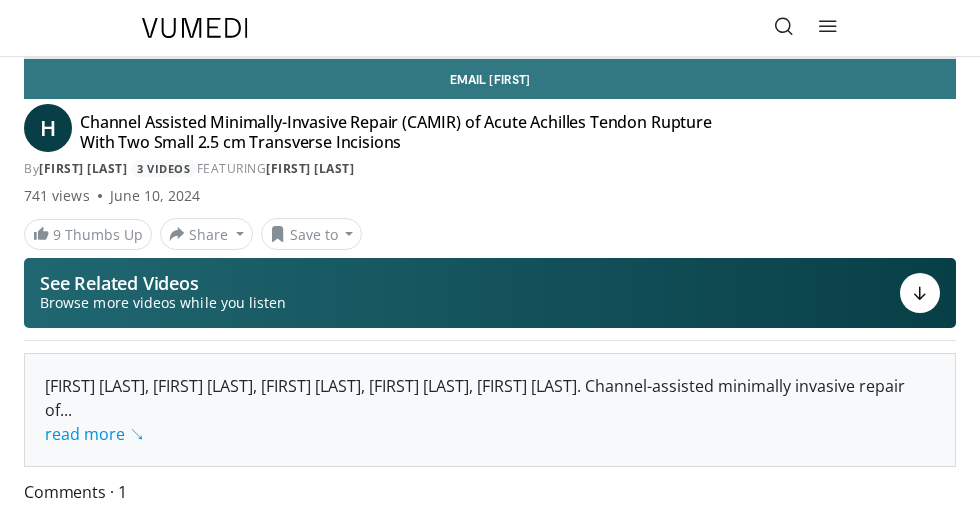 scroll, scrollTop: 0, scrollLeft: 0, axis: both 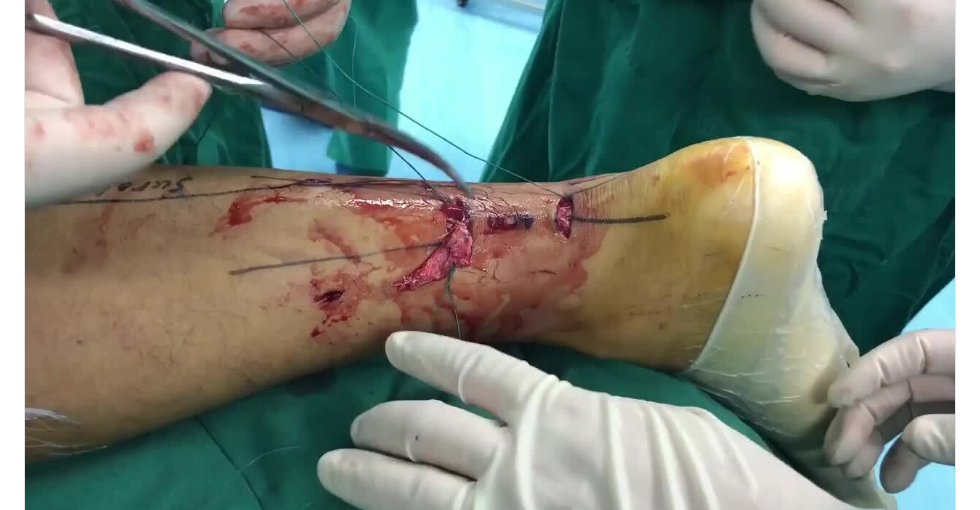click on "10 seconds
Tap to unmute" at bounding box center (490, 257) 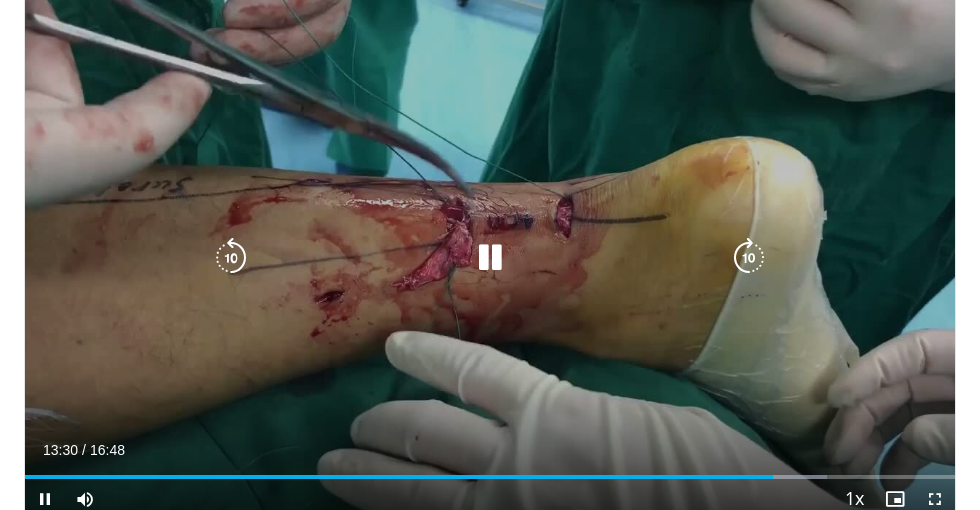 click at bounding box center [490, 258] 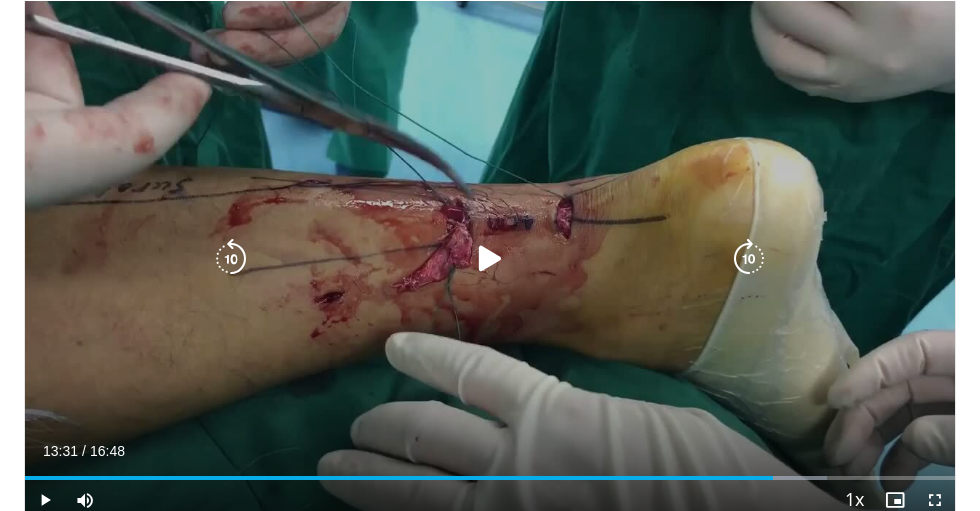 scroll, scrollTop: 139, scrollLeft: 0, axis: vertical 